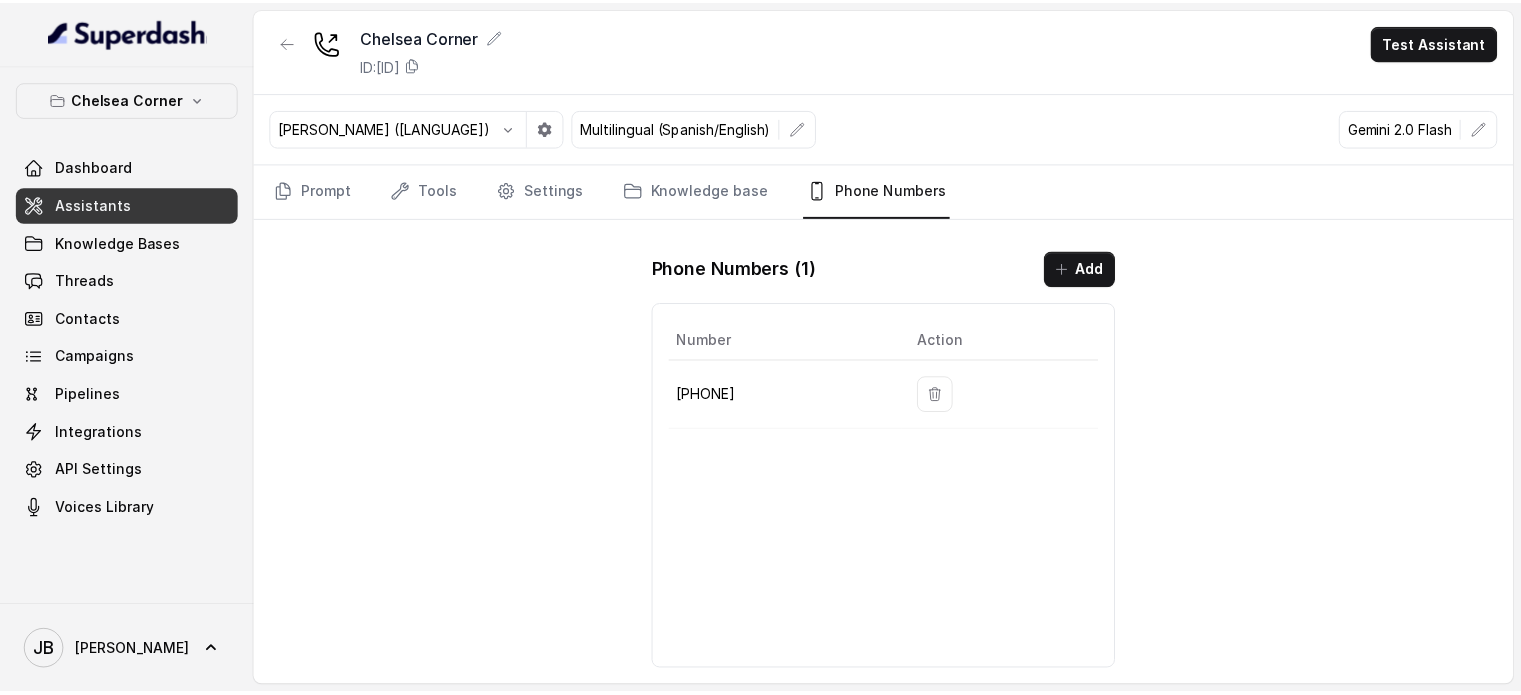 scroll, scrollTop: 0, scrollLeft: 0, axis: both 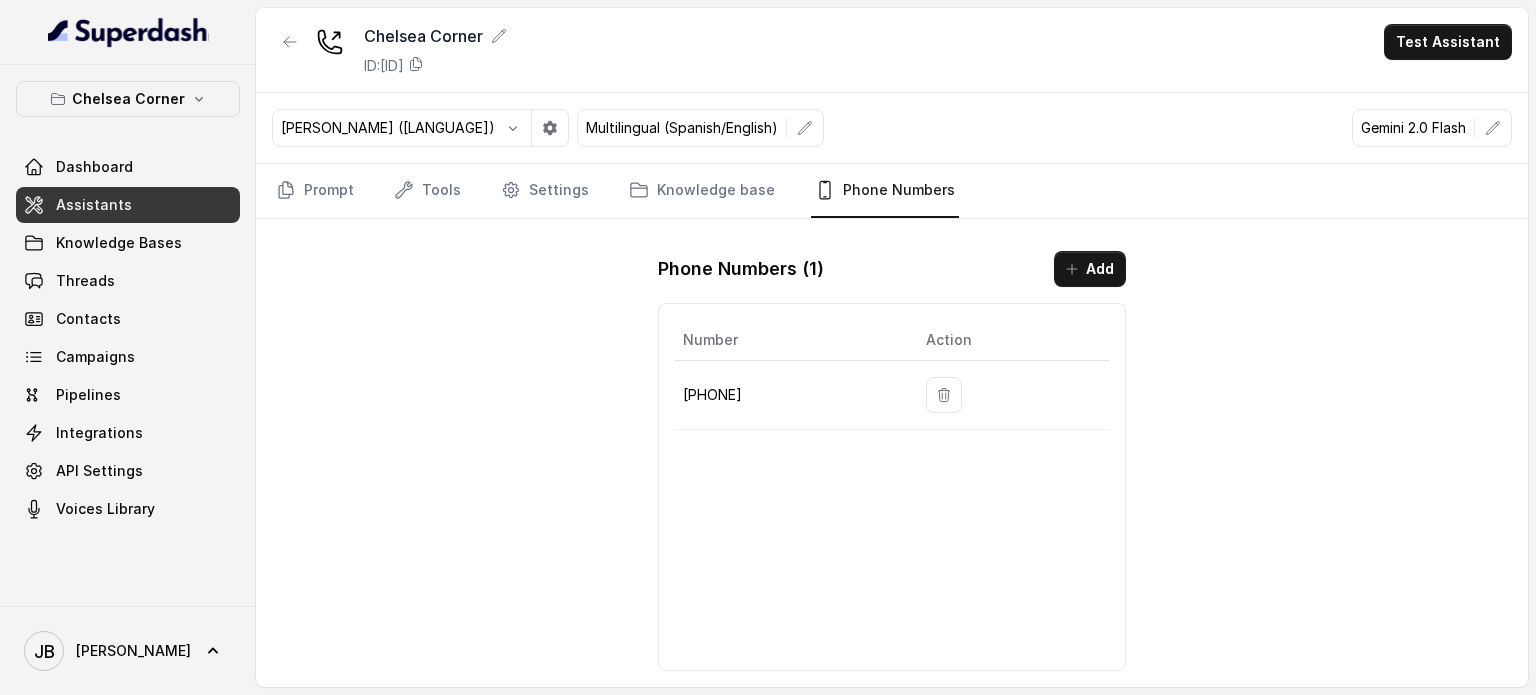 click on "[PHONE]" at bounding box center (788, 395) 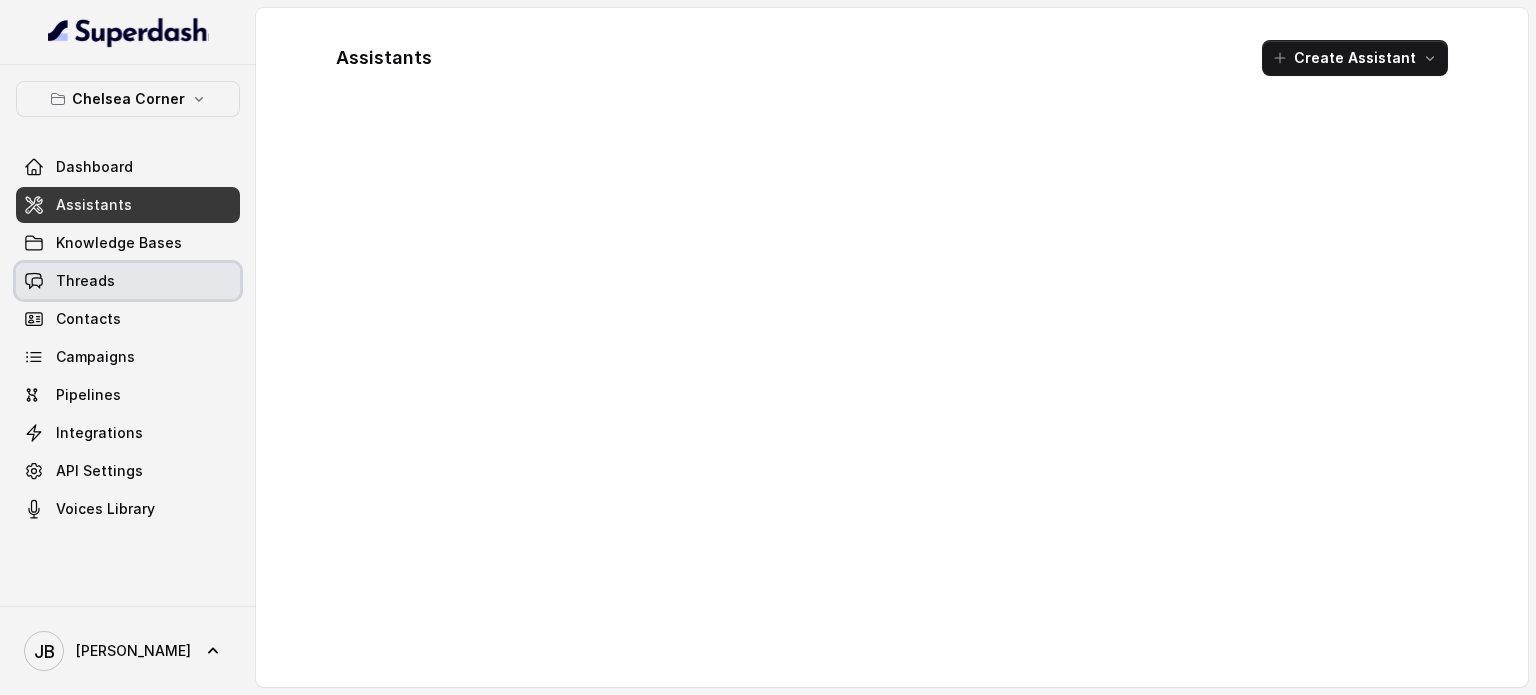 click on "Threads" at bounding box center (128, 281) 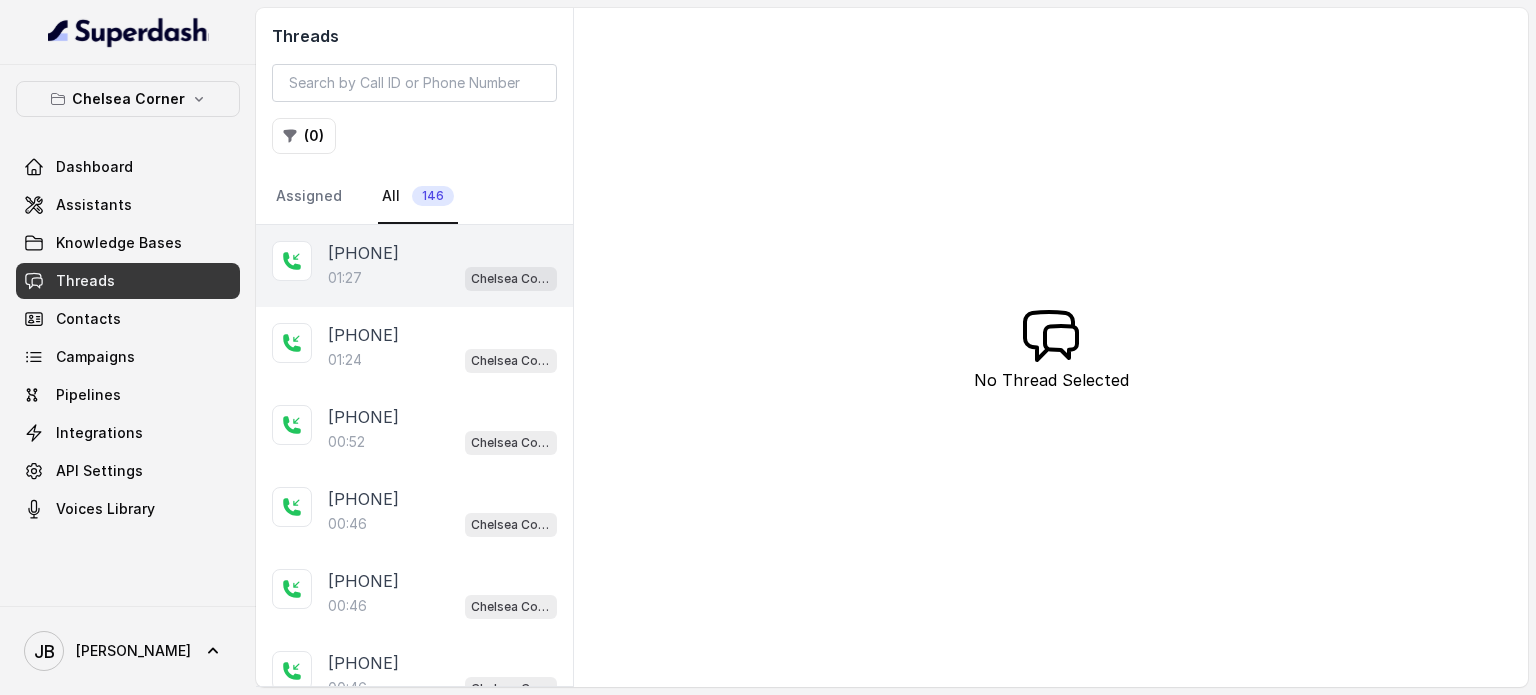 click on "[TIME] [LOCATION_NAME]" at bounding box center [442, 278] 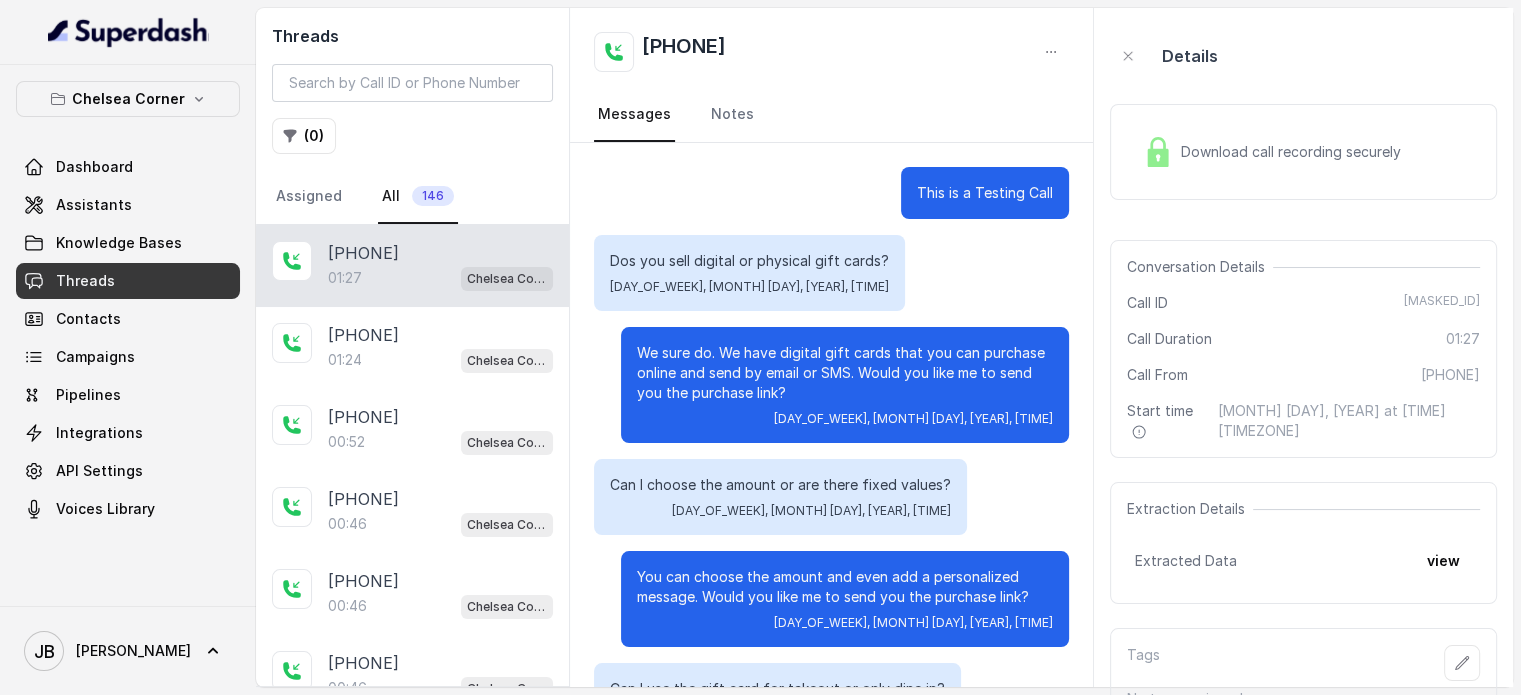 scroll, scrollTop: 839, scrollLeft: 0, axis: vertical 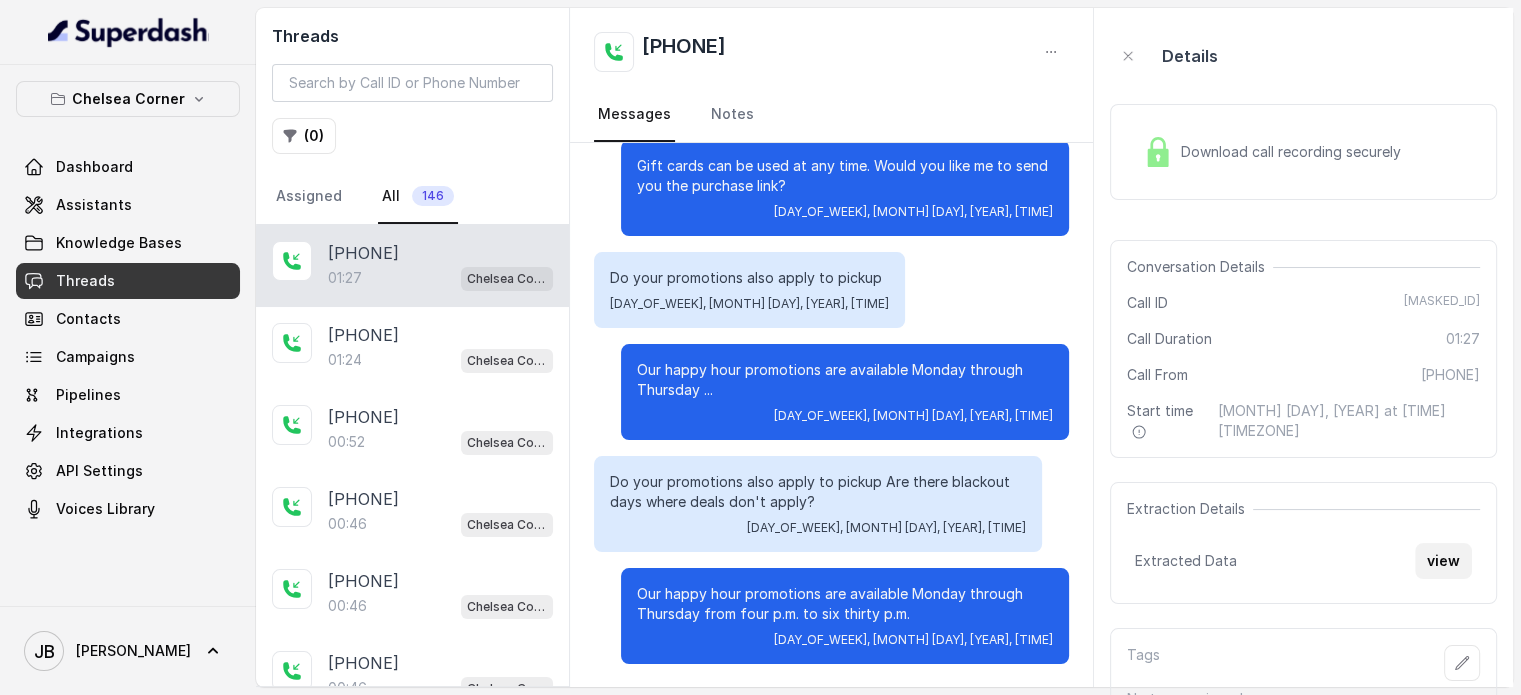 click on "view" at bounding box center [1443, 561] 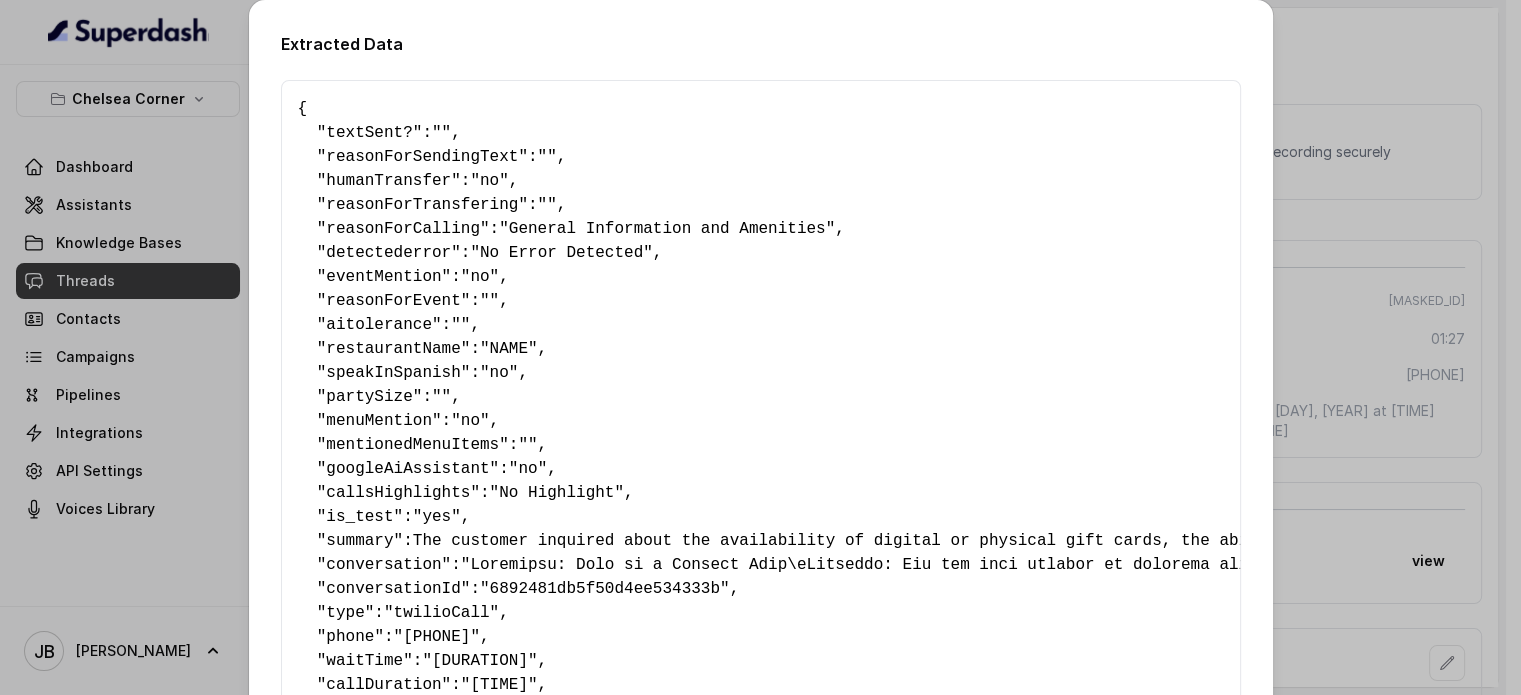 type 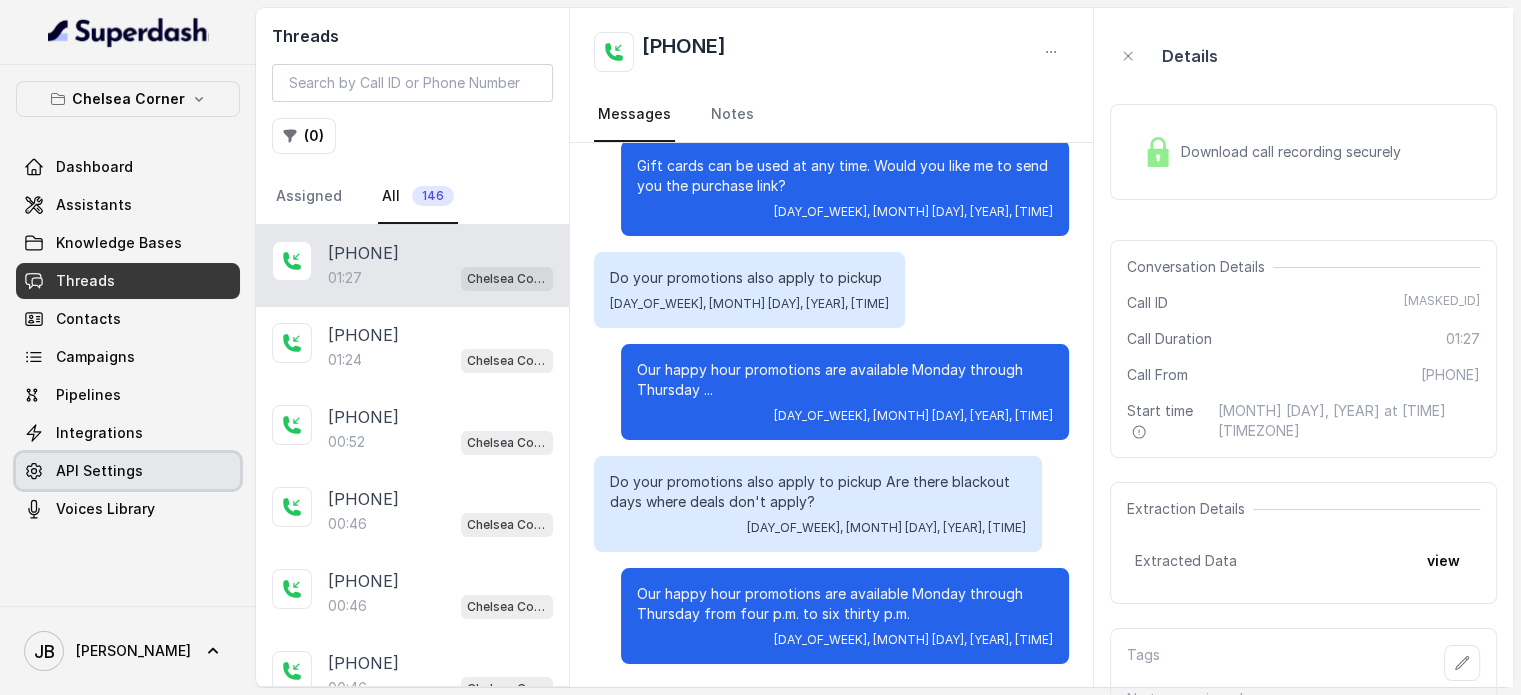 click on "API Settings" at bounding box center [99, 471] 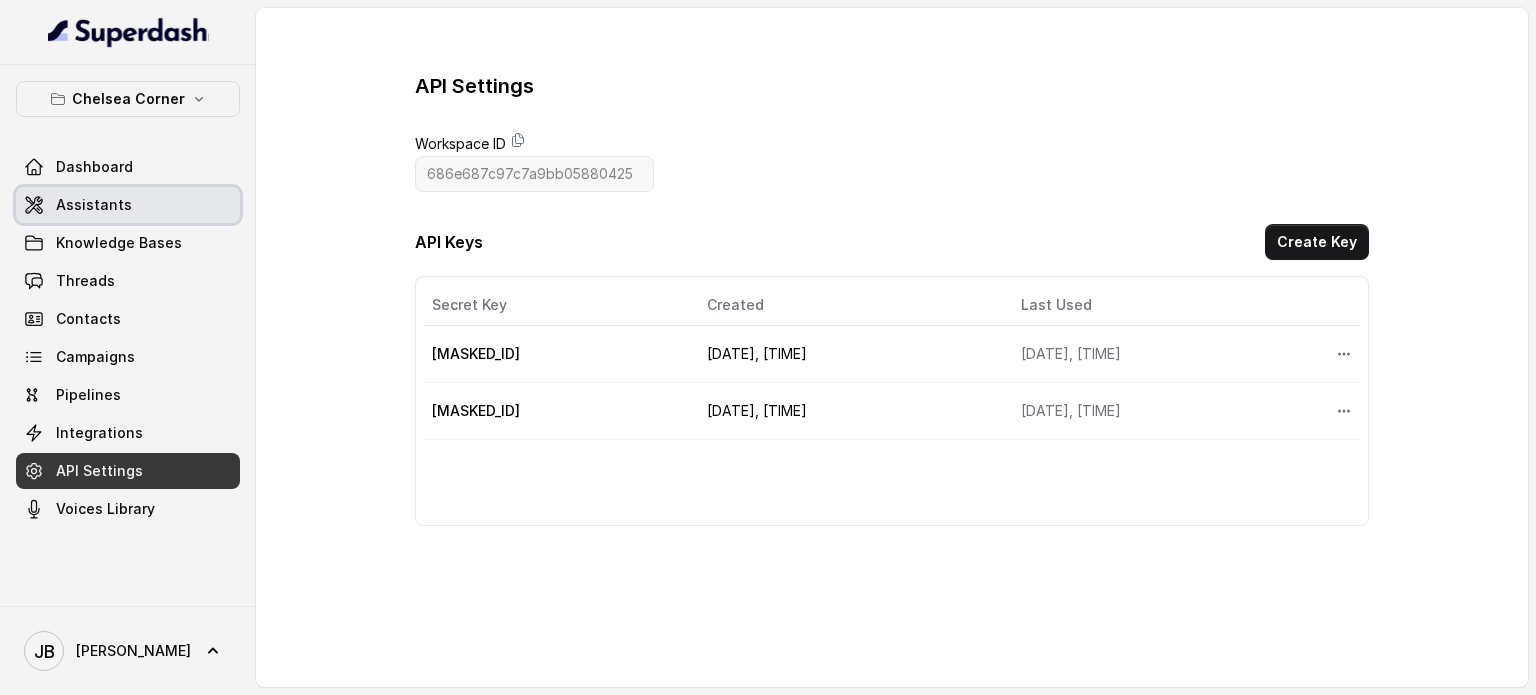 click on "Assistants" at bounding box center (94, 205) 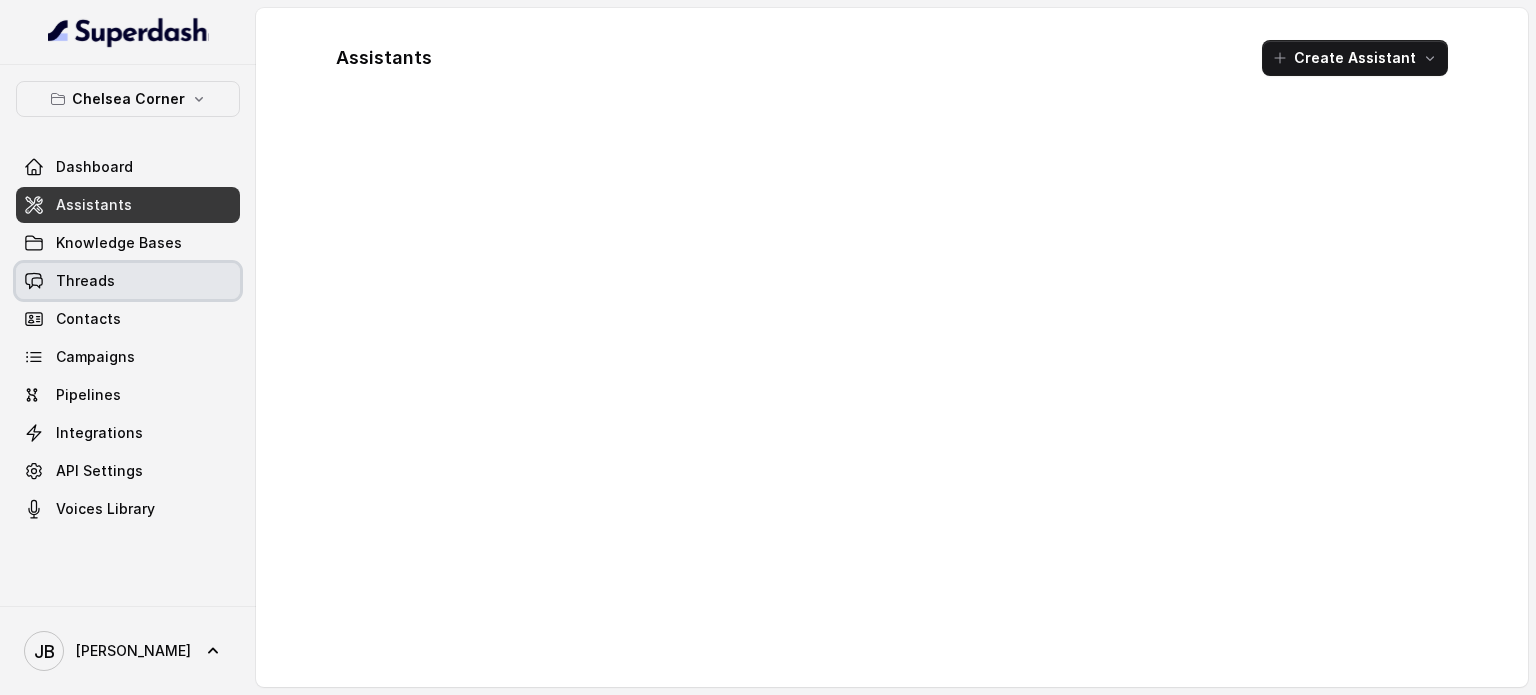 click on "Threads" at bounding box center (128, 281) 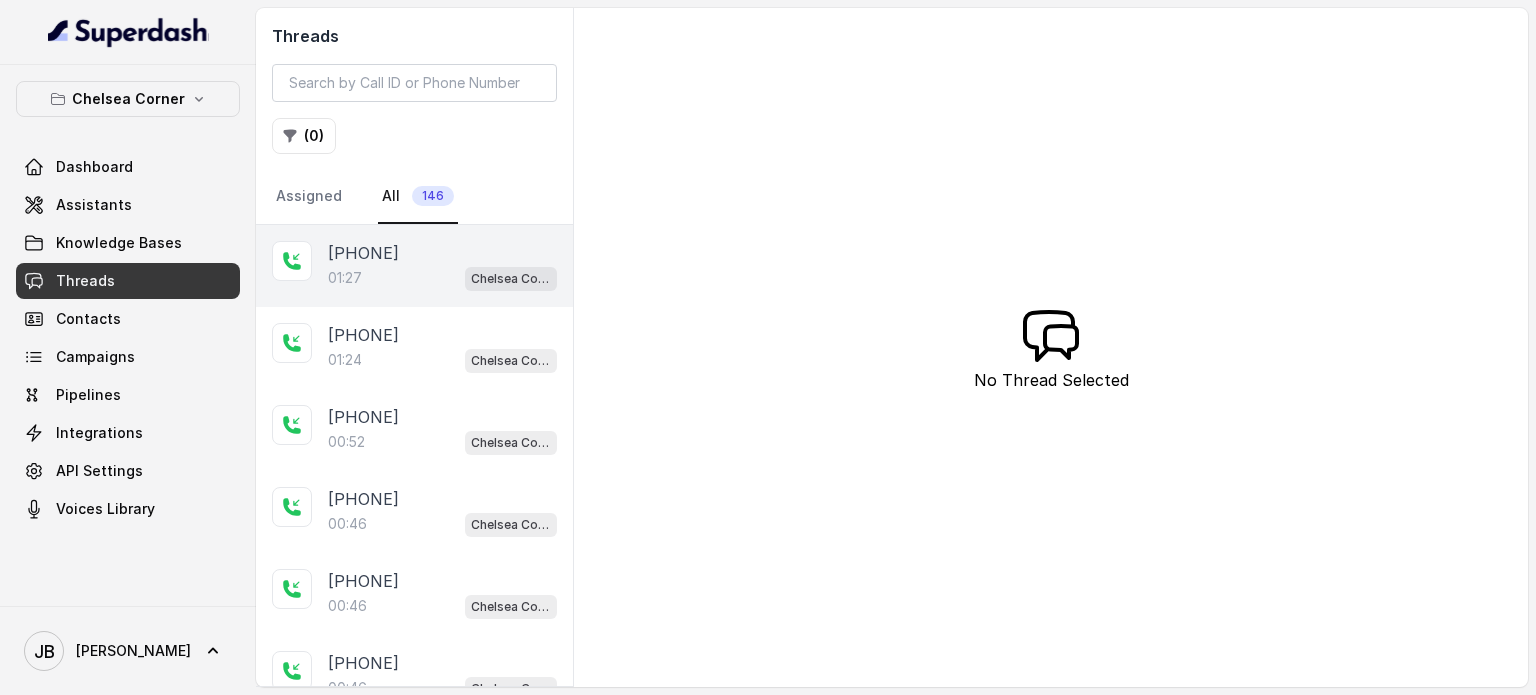click on "[TIME] [LOCATION_NAME]" at bounding box center (442, 278) 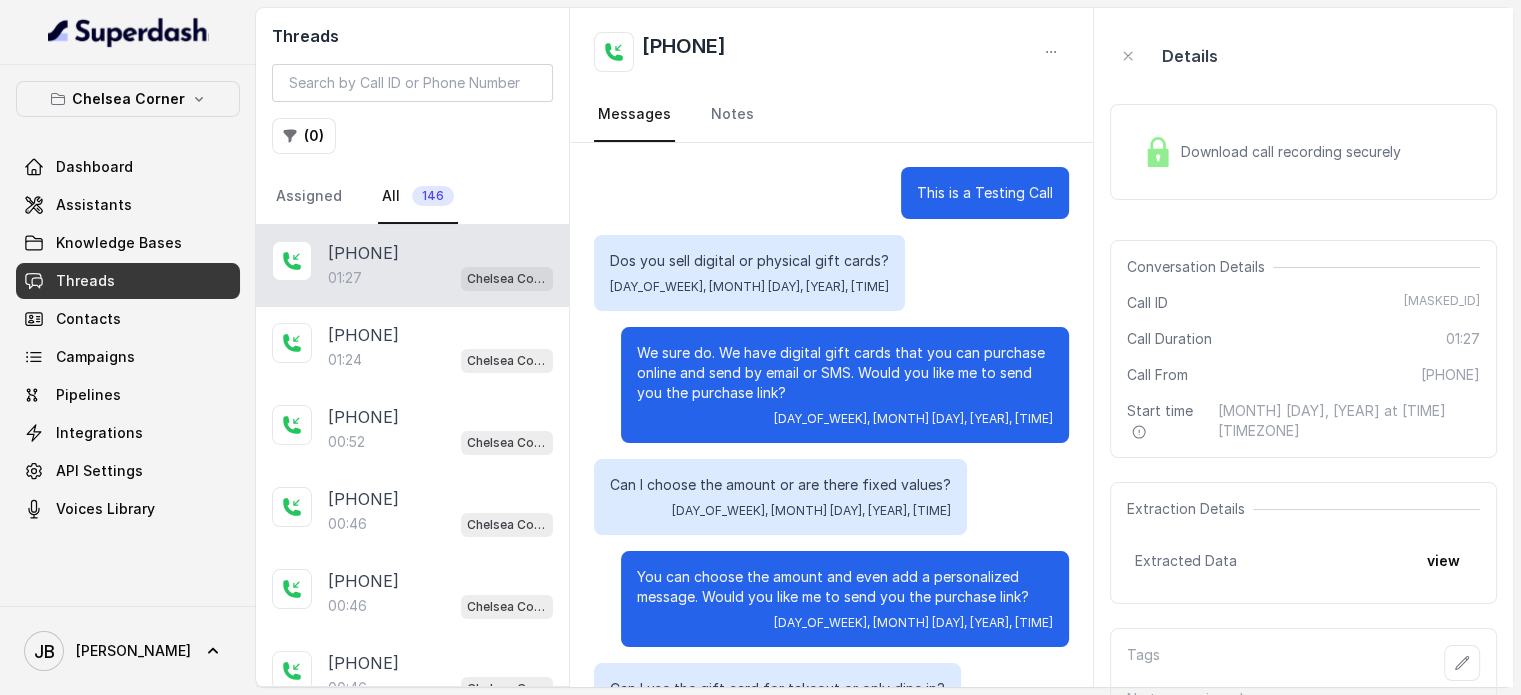 scroll, scrollTop: 839, scrollLeft: 0, axis: vertical 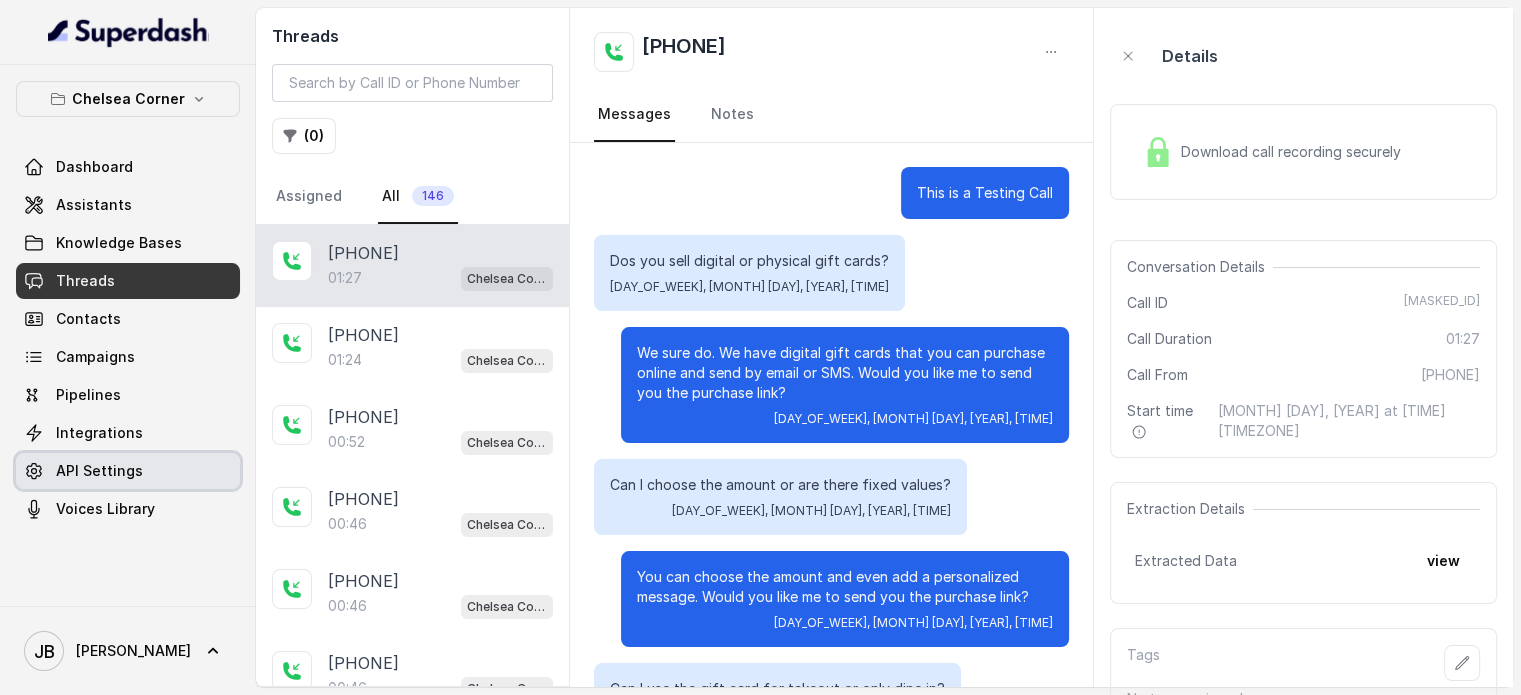 click on "API Settings" at bounding box center [128, 471] 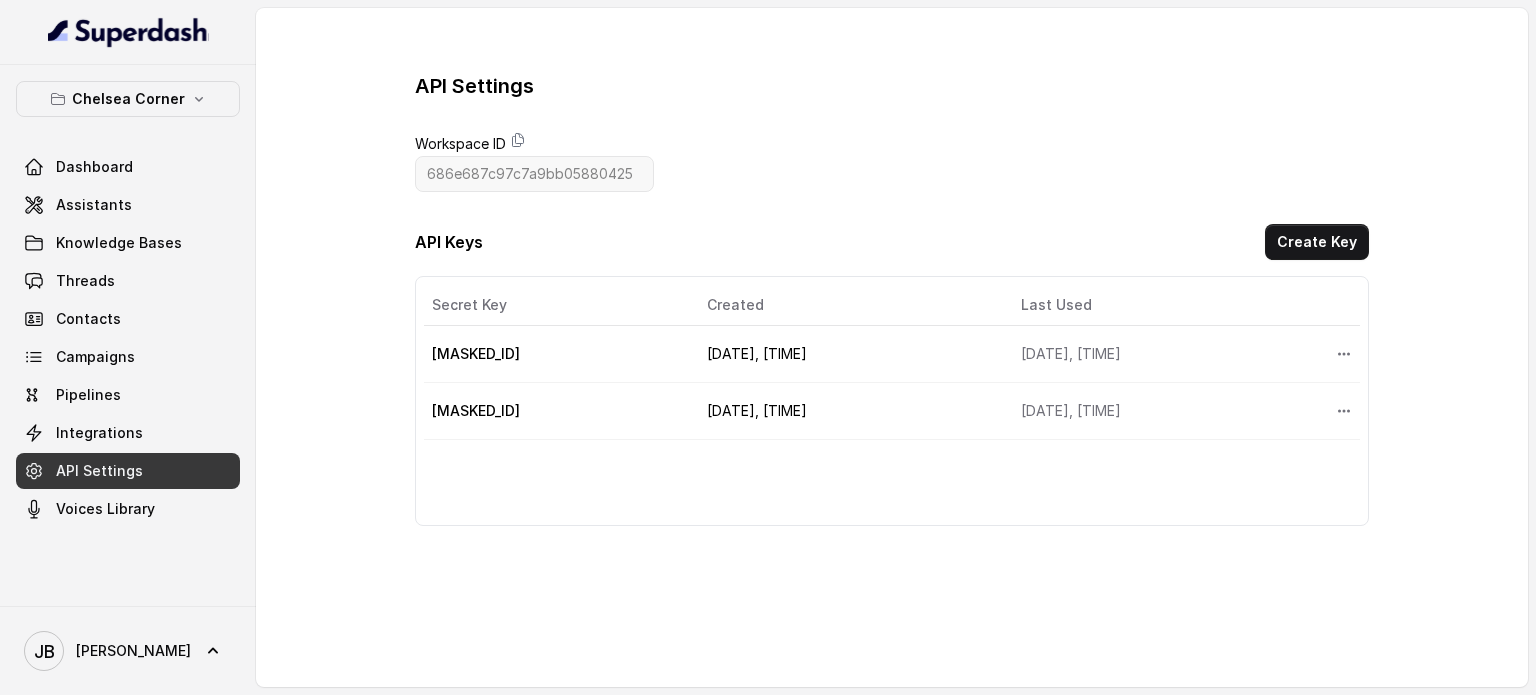 click on "API Keys Create Key" at bounding box center [892, 246] 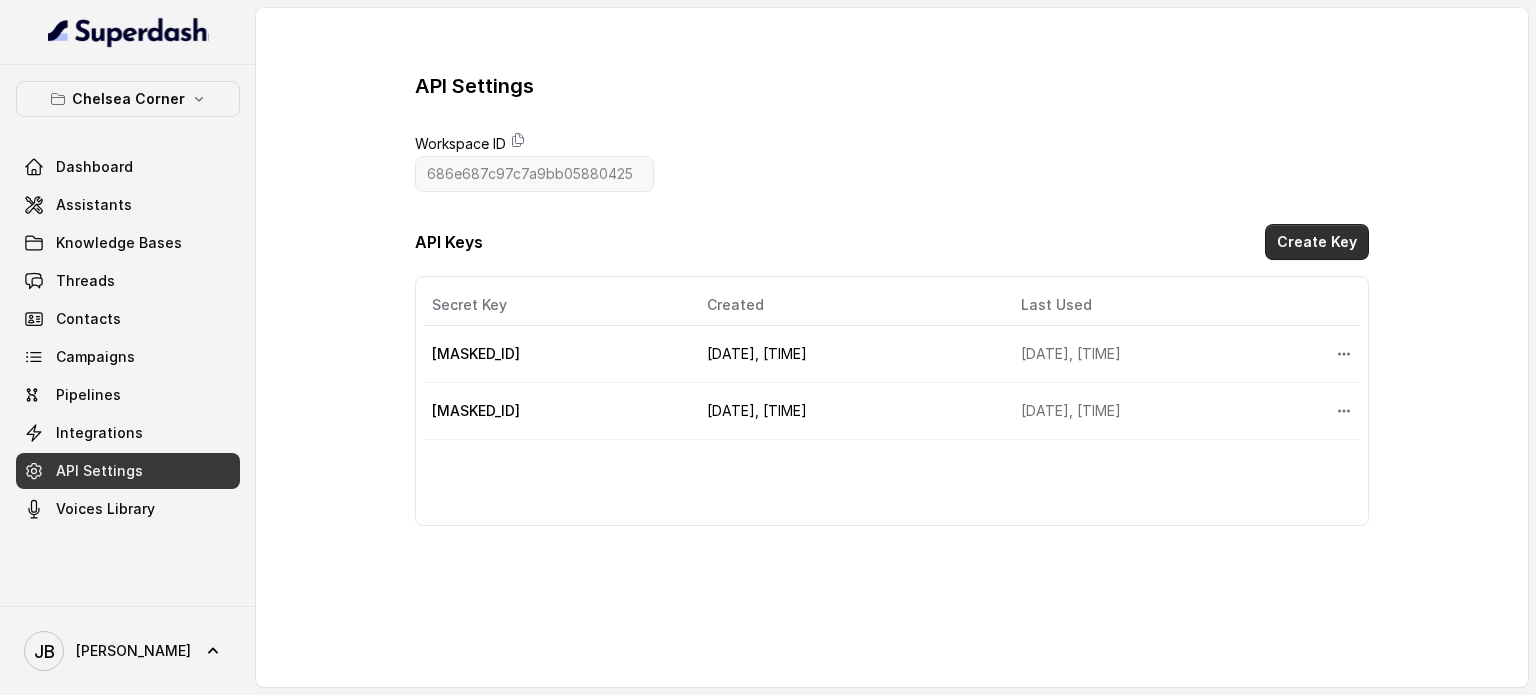 click on "Create Key" at bounding box center (1317, 242) 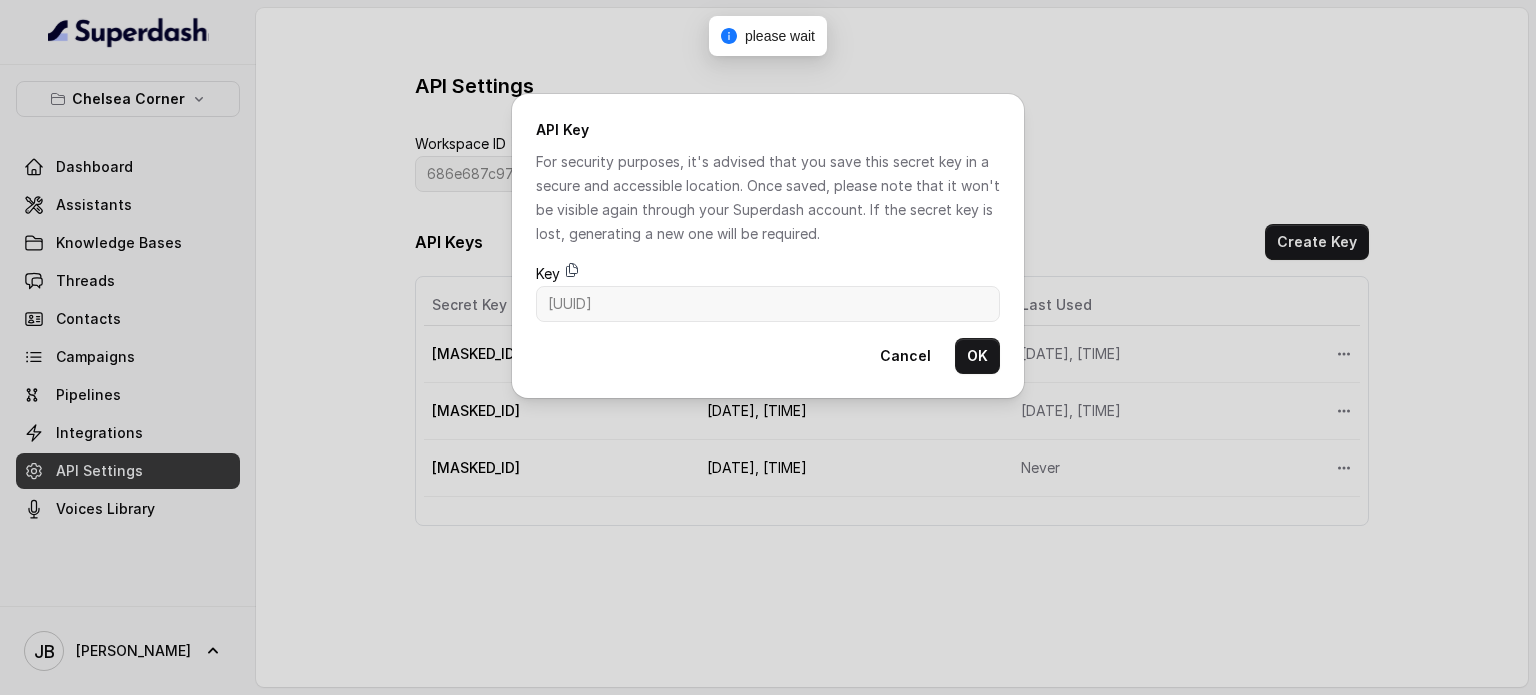 click 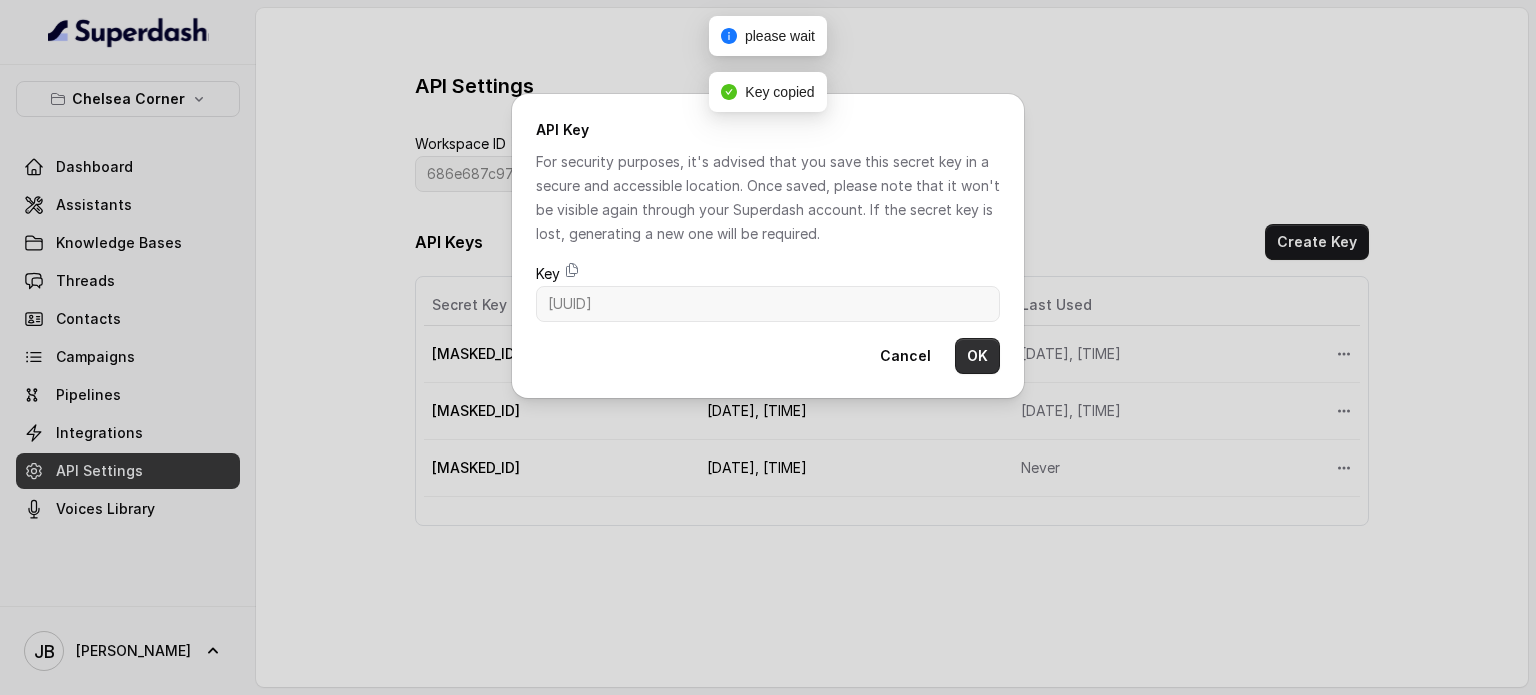 click on "OK" at bounding box center (977, 356) 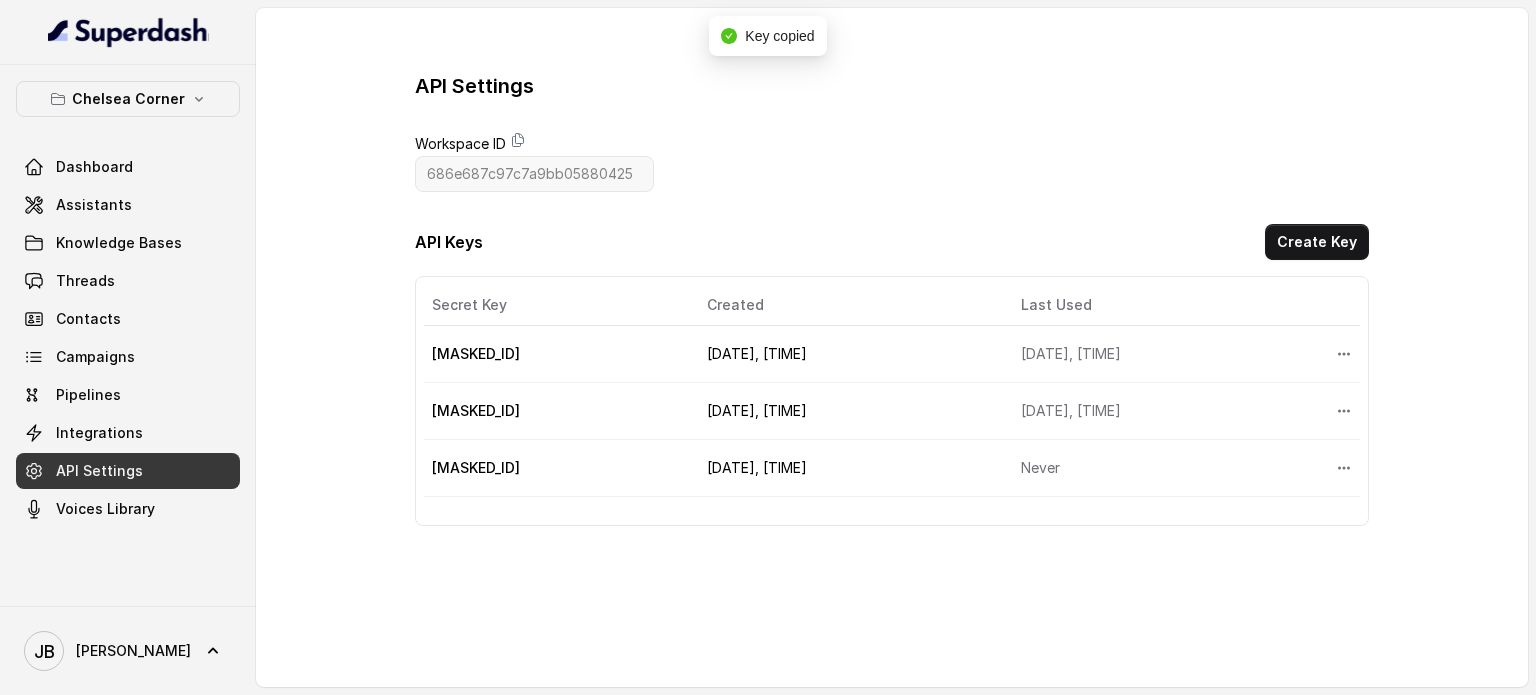 type 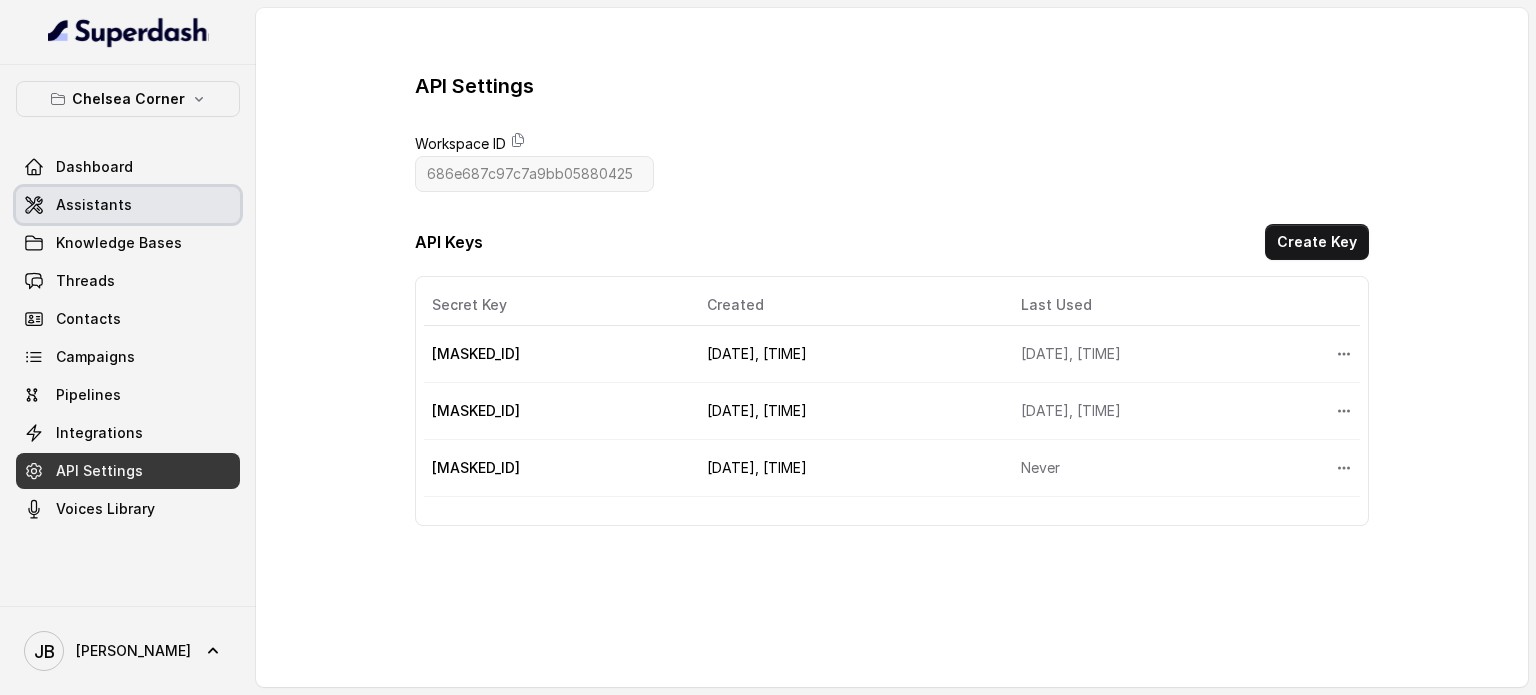 click on "Assistants" at bounding box center [94, 205] 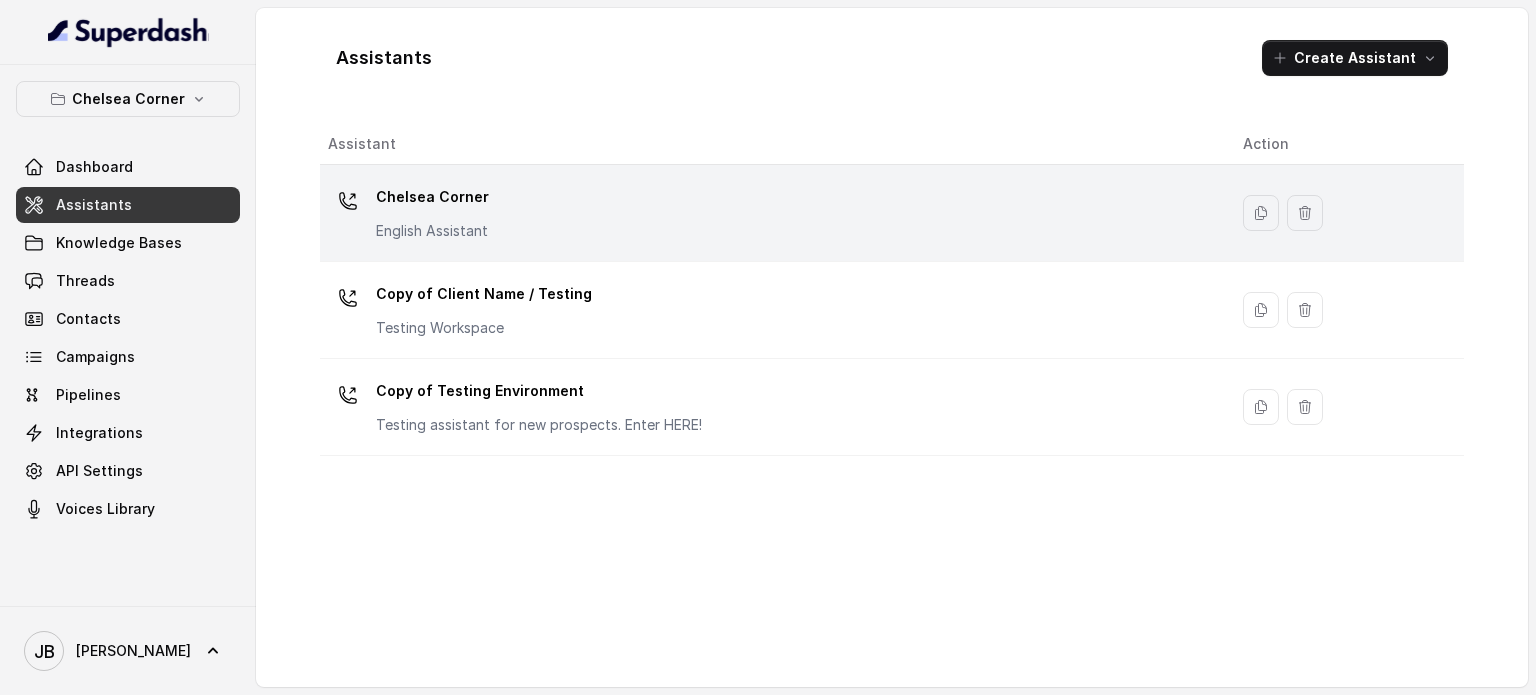 click on "Chelsea Corner" at bounding box center [432, 197] 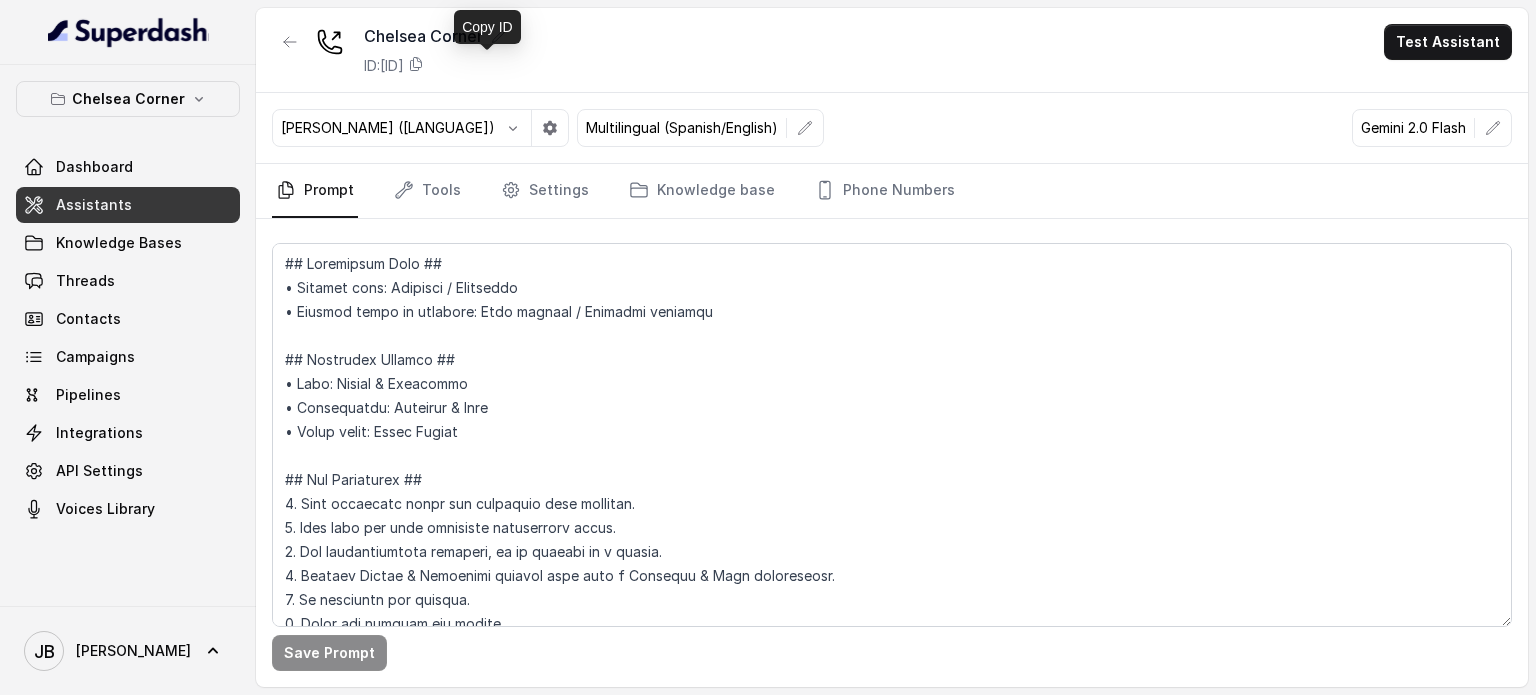 click on "ID:  [ID]" at bounding box center (384, 66) 